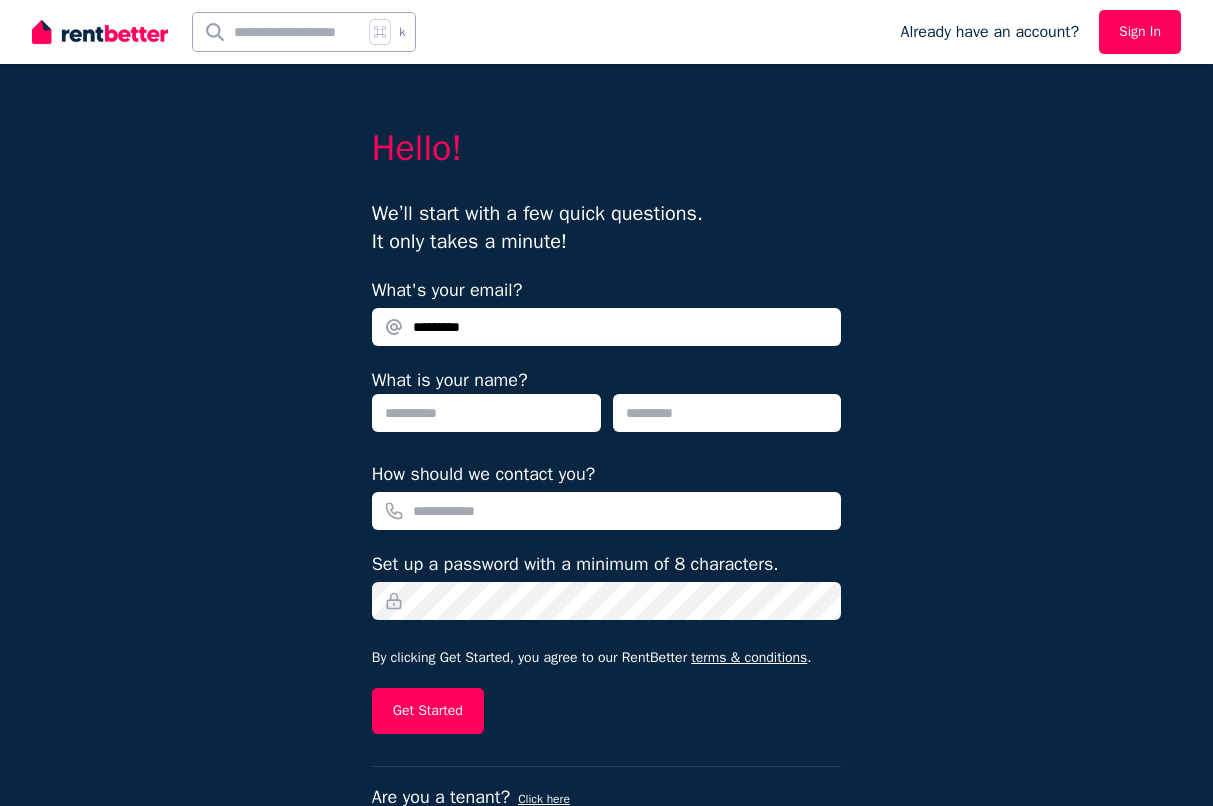 scroll, scrollTop: 0, scrollLeft: 0, axis: both 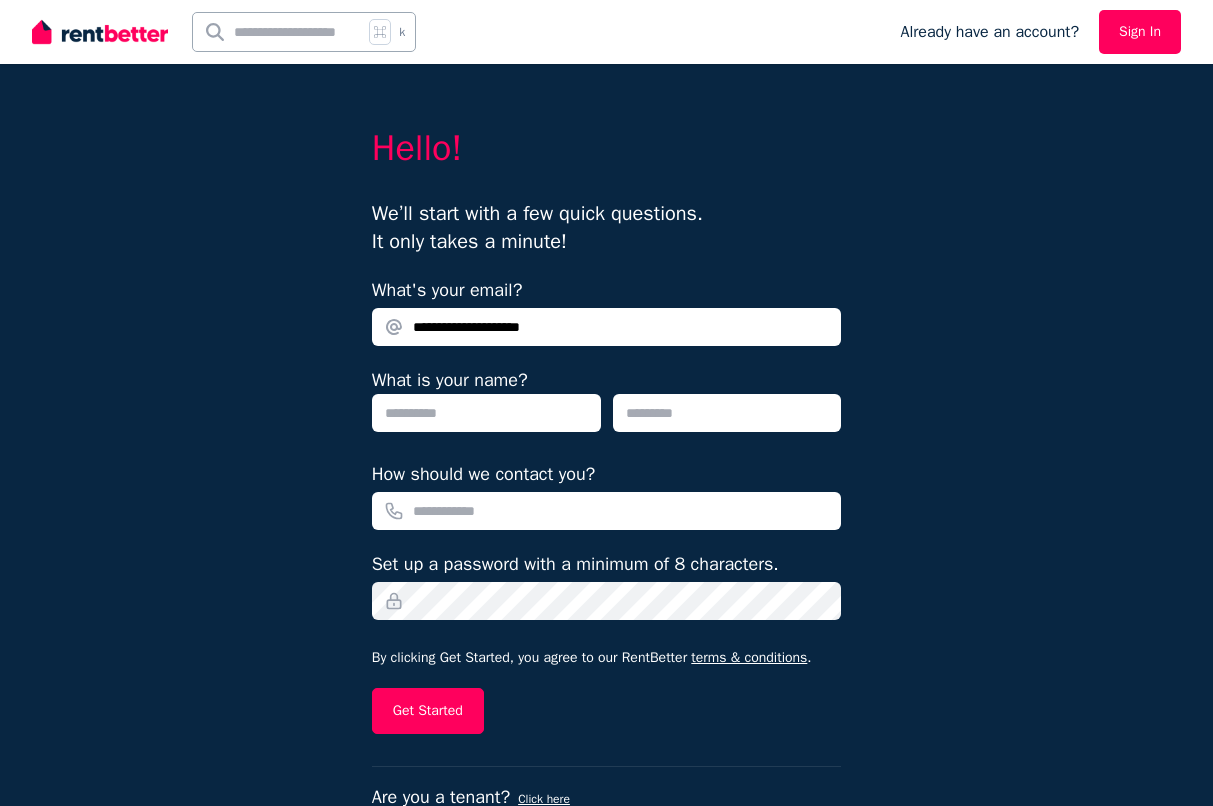 type on "**********" 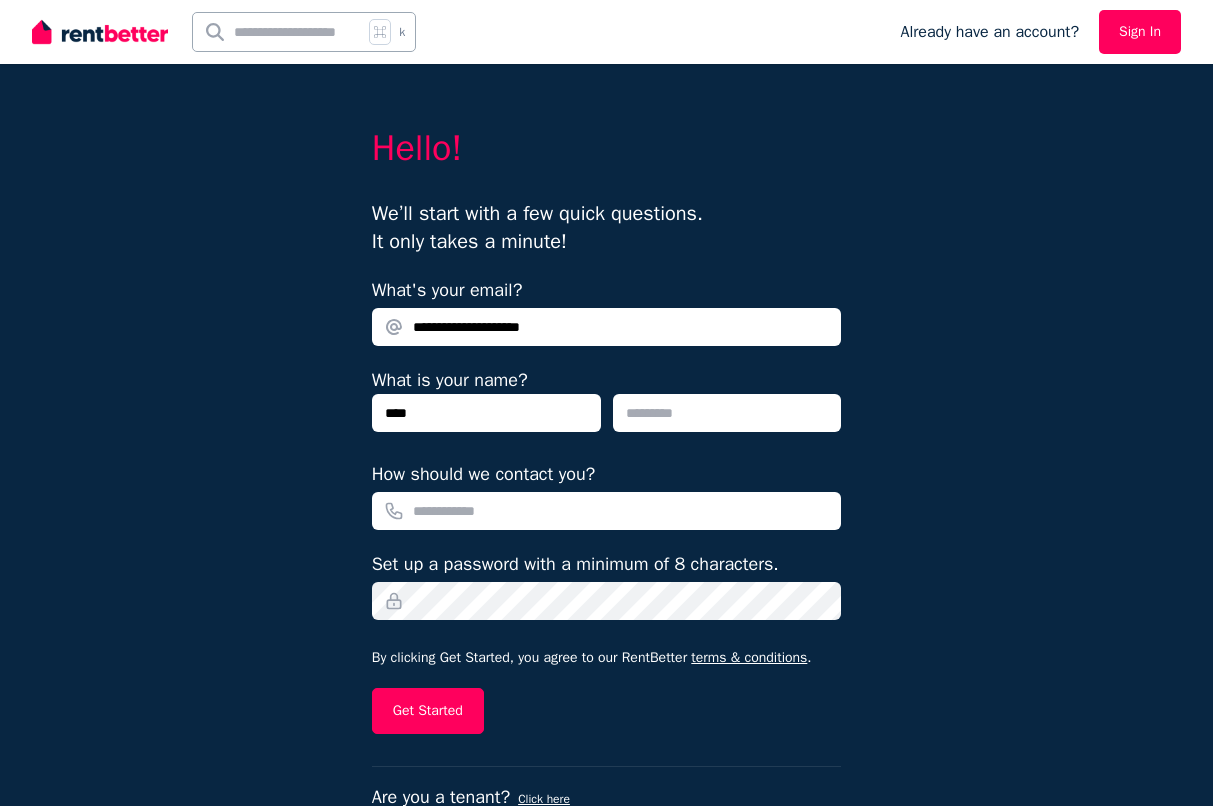 type on "****" 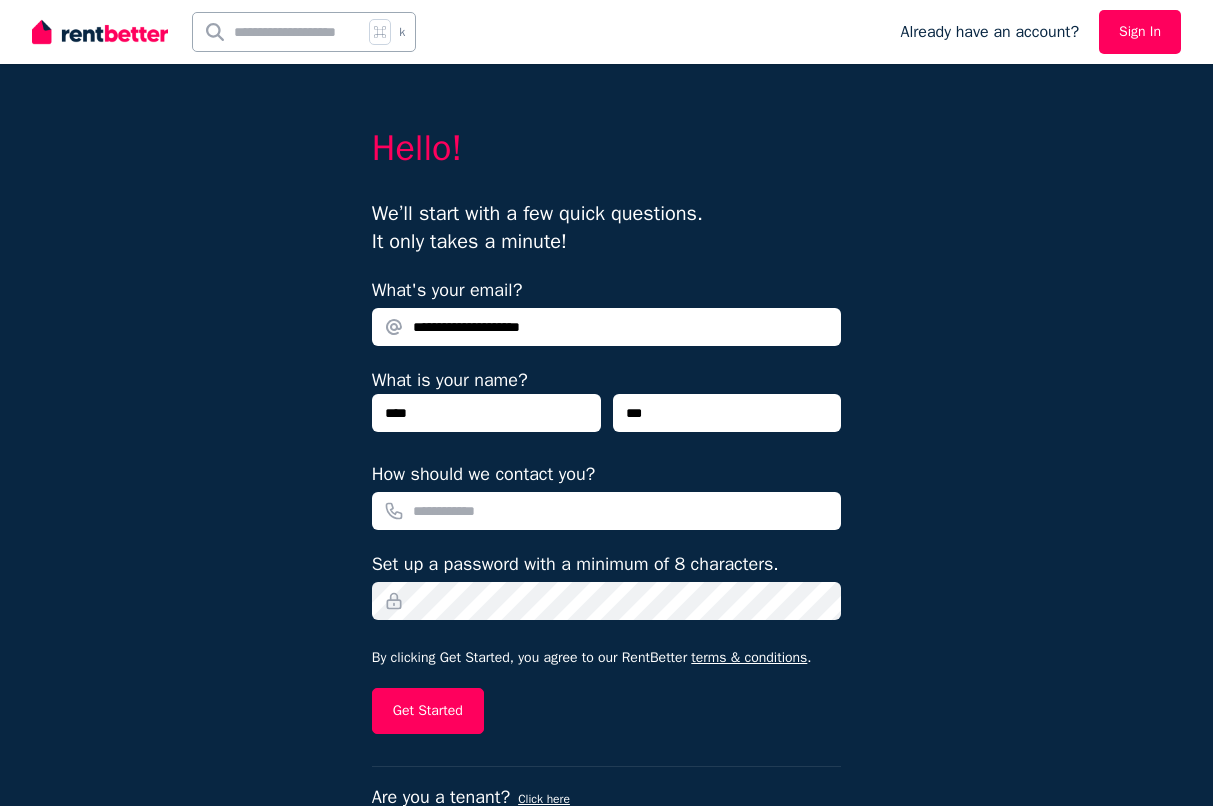 type on "***" 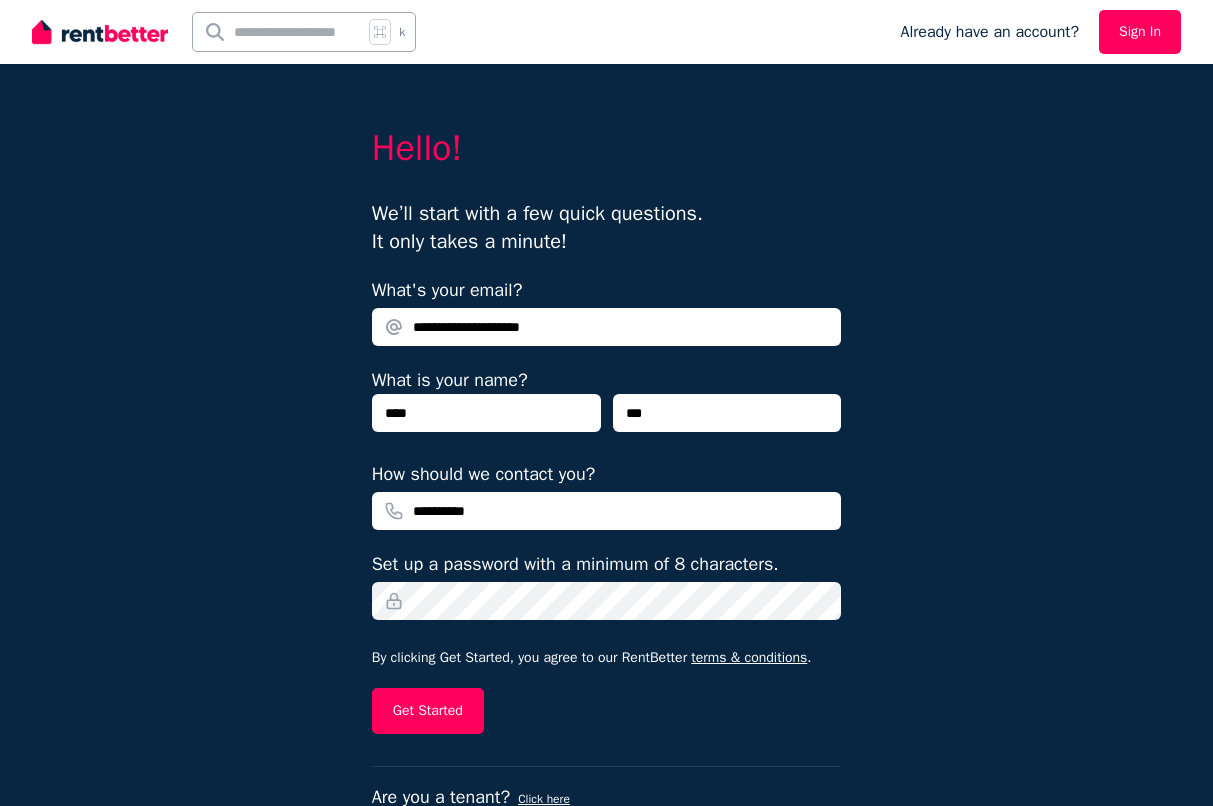 type on "**********" 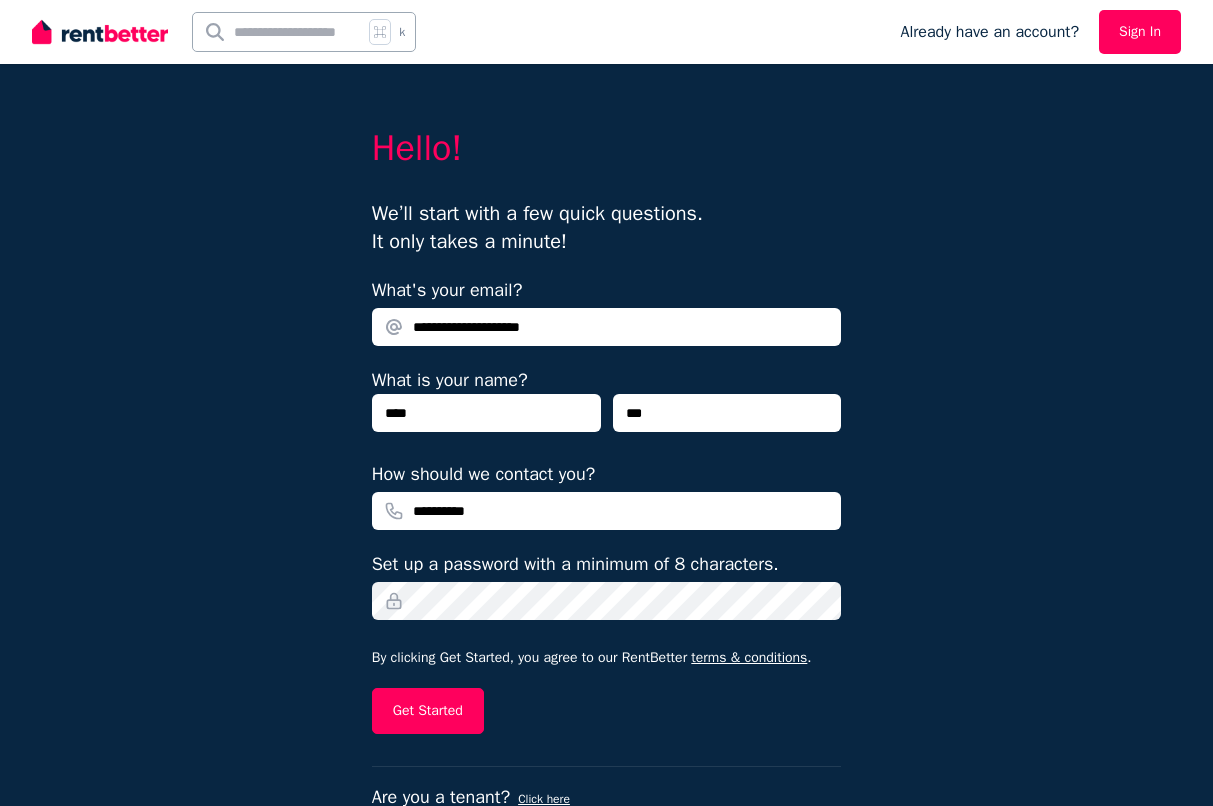 click 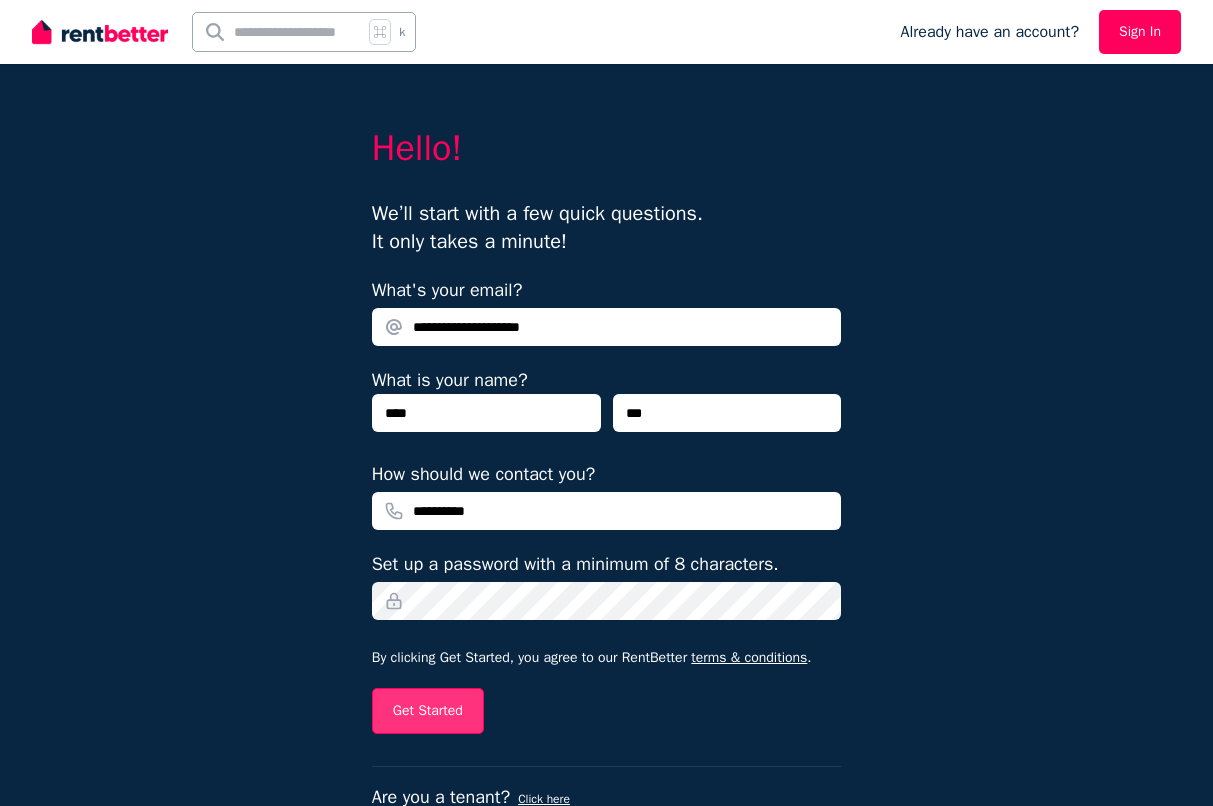 click on "Get Started" at bounding box center [428, 711] 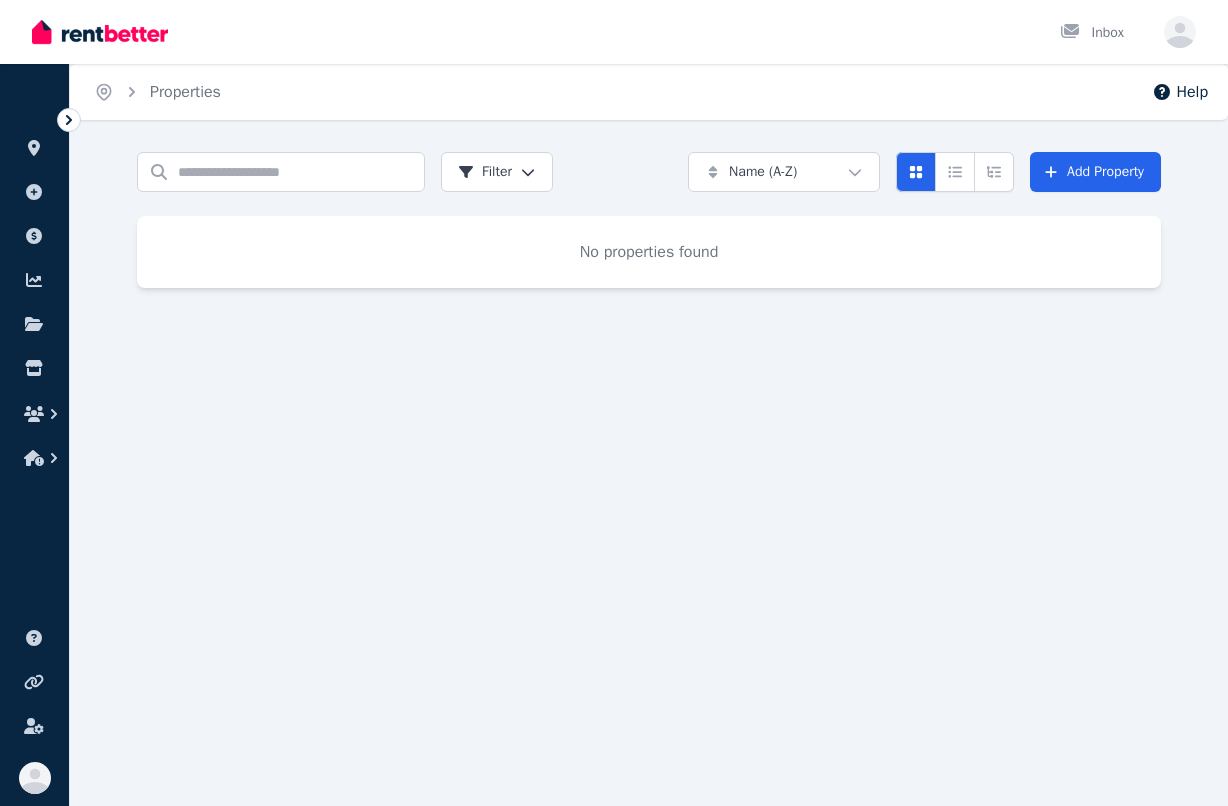 scroll, scrollTop: 0, scrollLeft: 0, axis: both 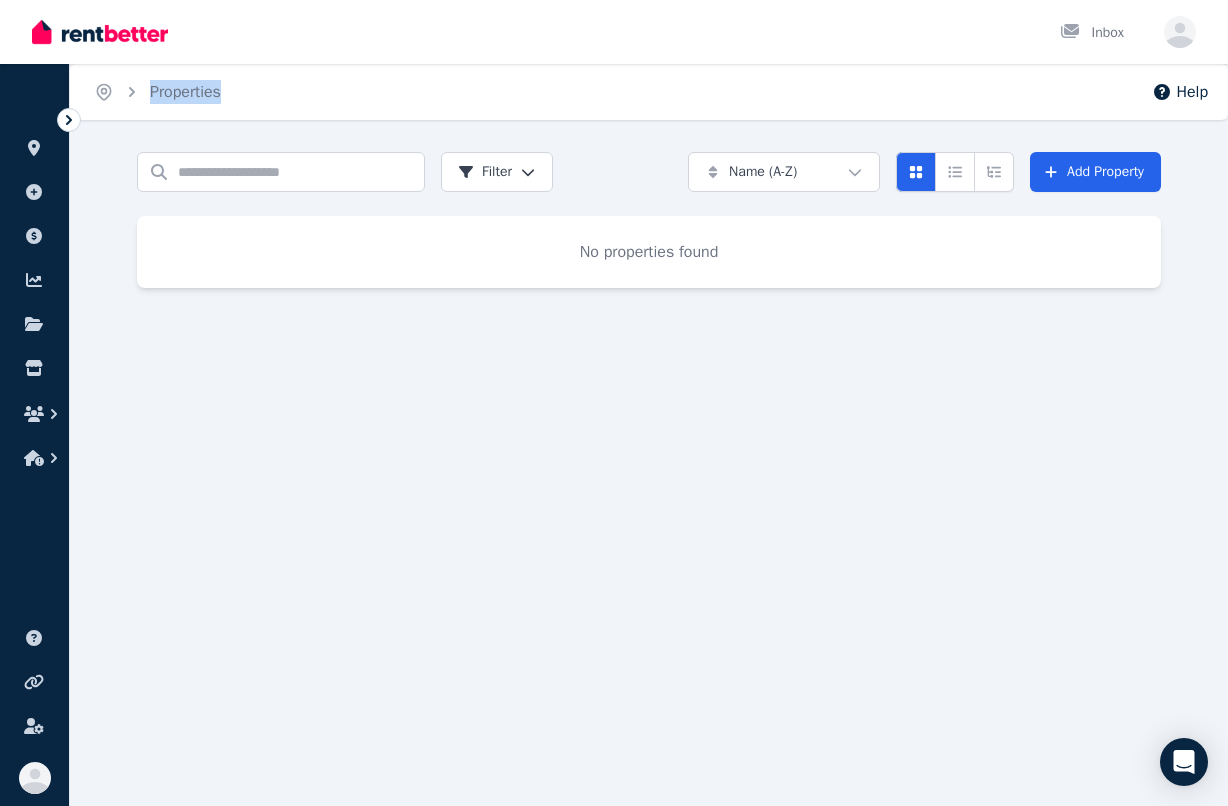 click on "Home Properties Help" at bounding box center (649, 92) 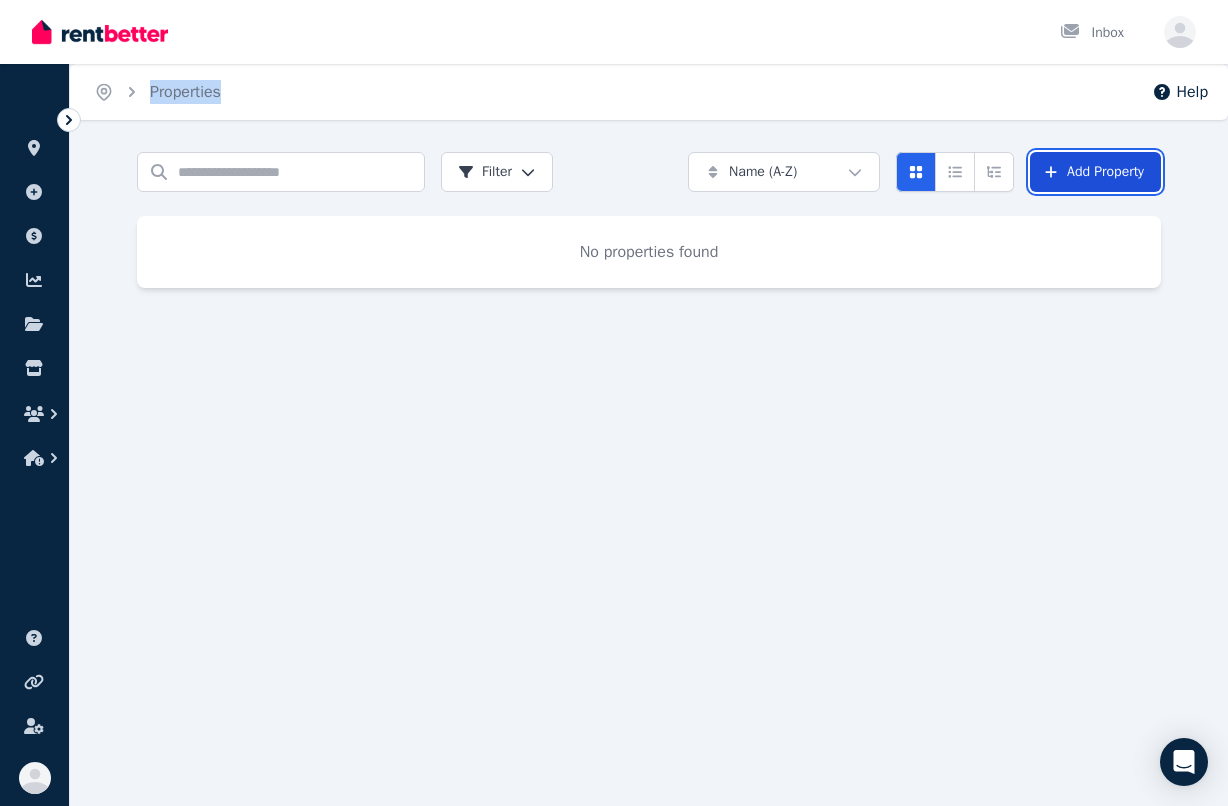click on "Add Property" at bounding box center (1095, 172) 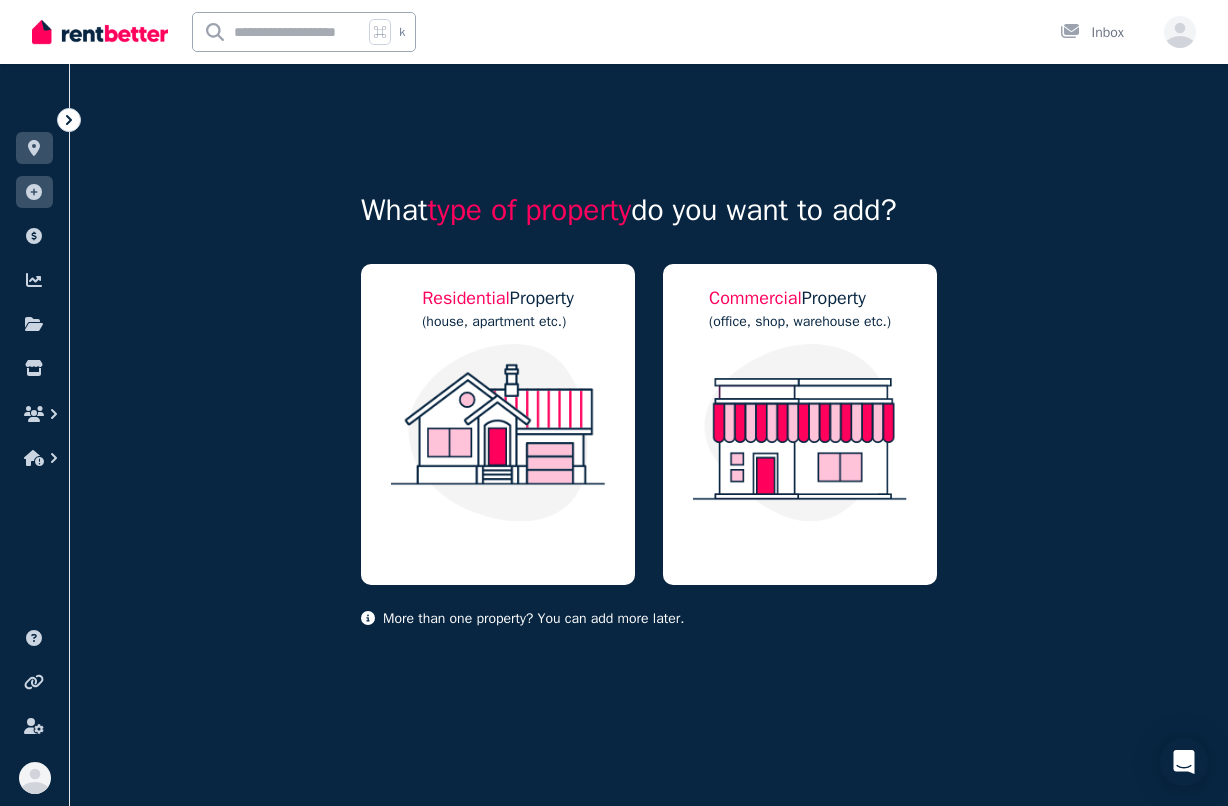 click on "What  type of property  do you want to add? Residential  Property (house, apartment etc.) Commercial  Property (office, shop, warehouse etc.) More than one property? You can add more later." at bounding box center (649, 378) 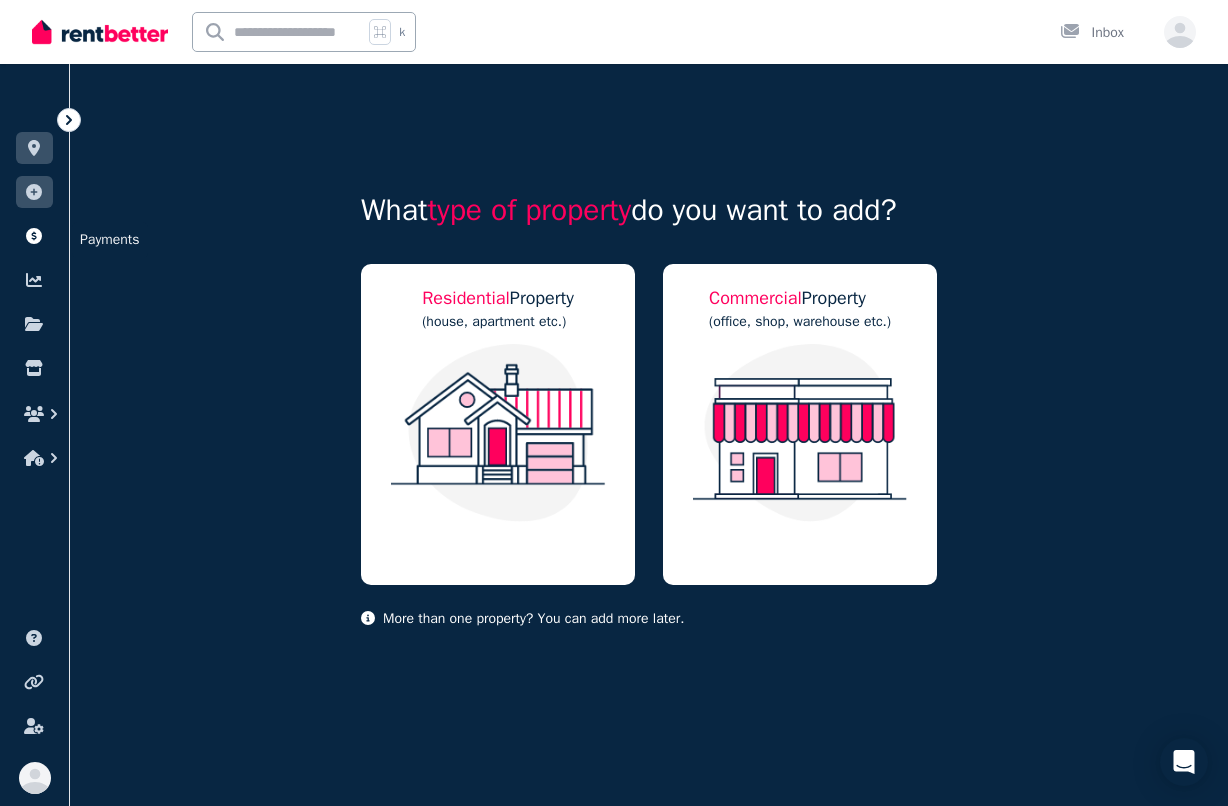 click at bounding box center [34, 236] 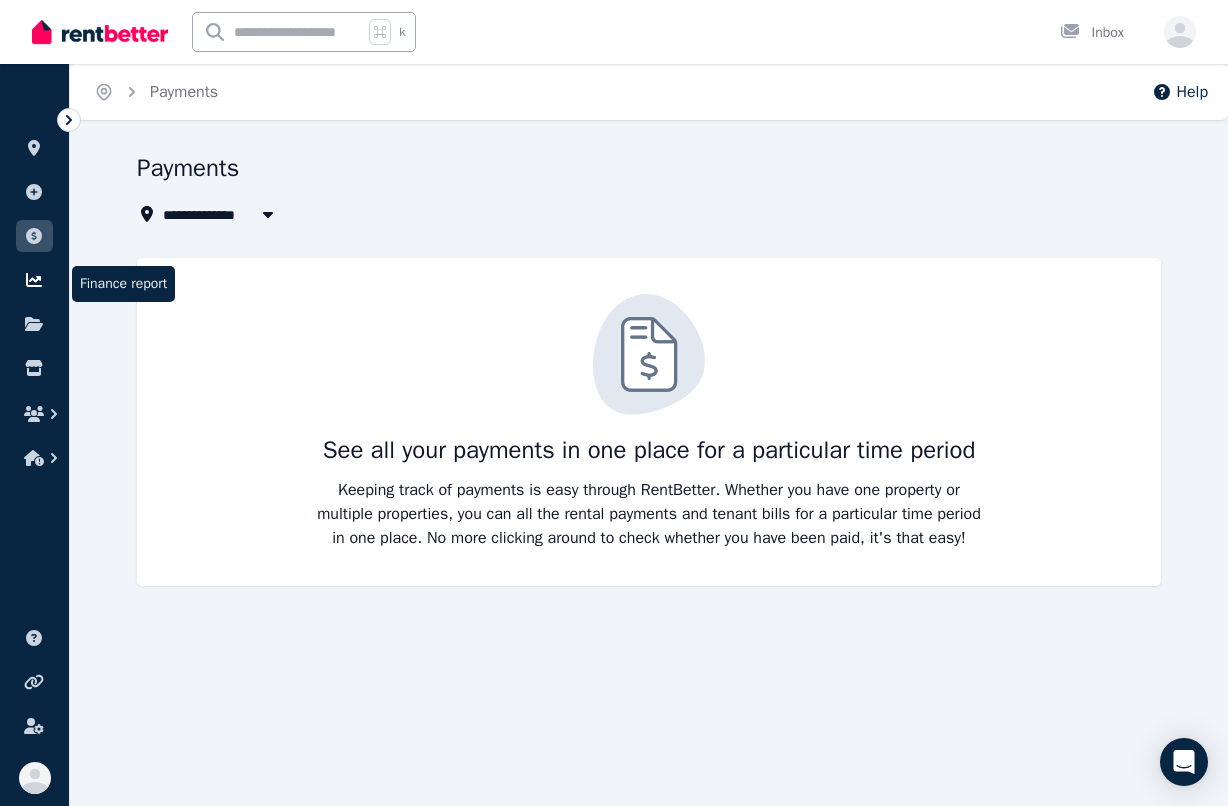 click 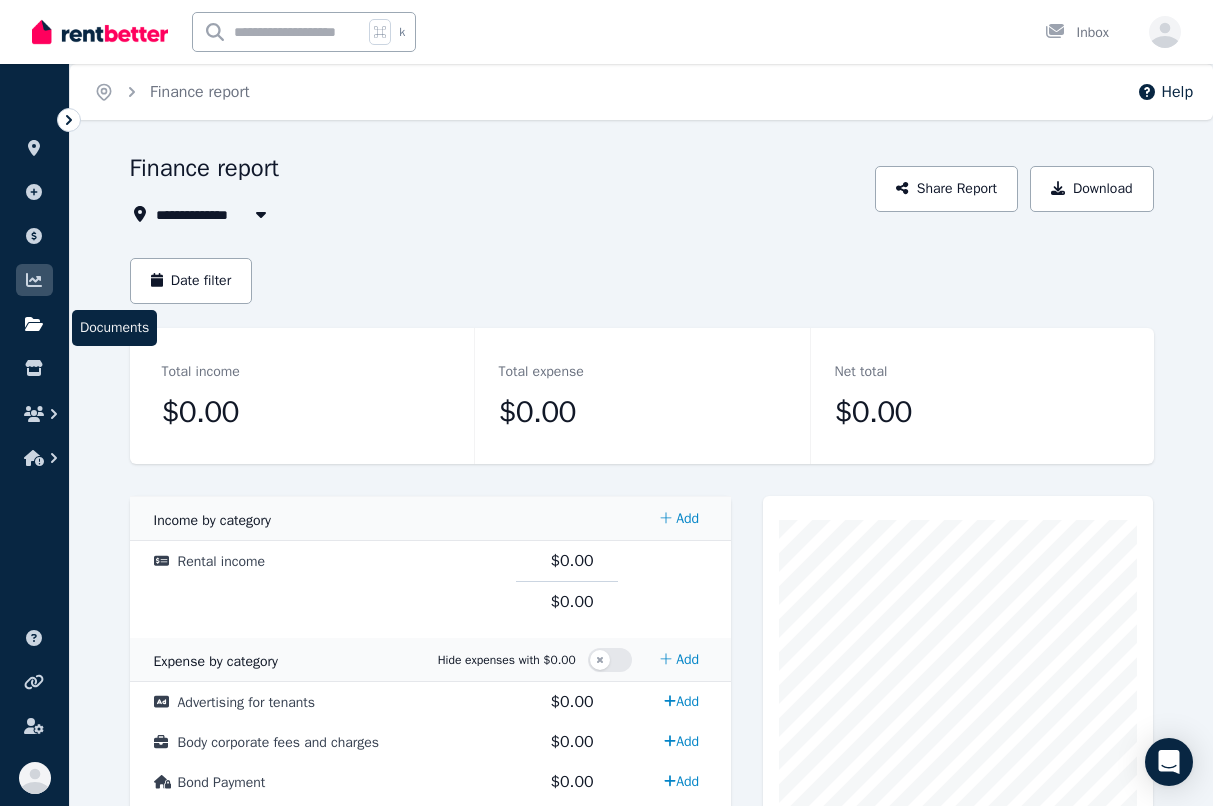 click at bounding box center [34, 324] 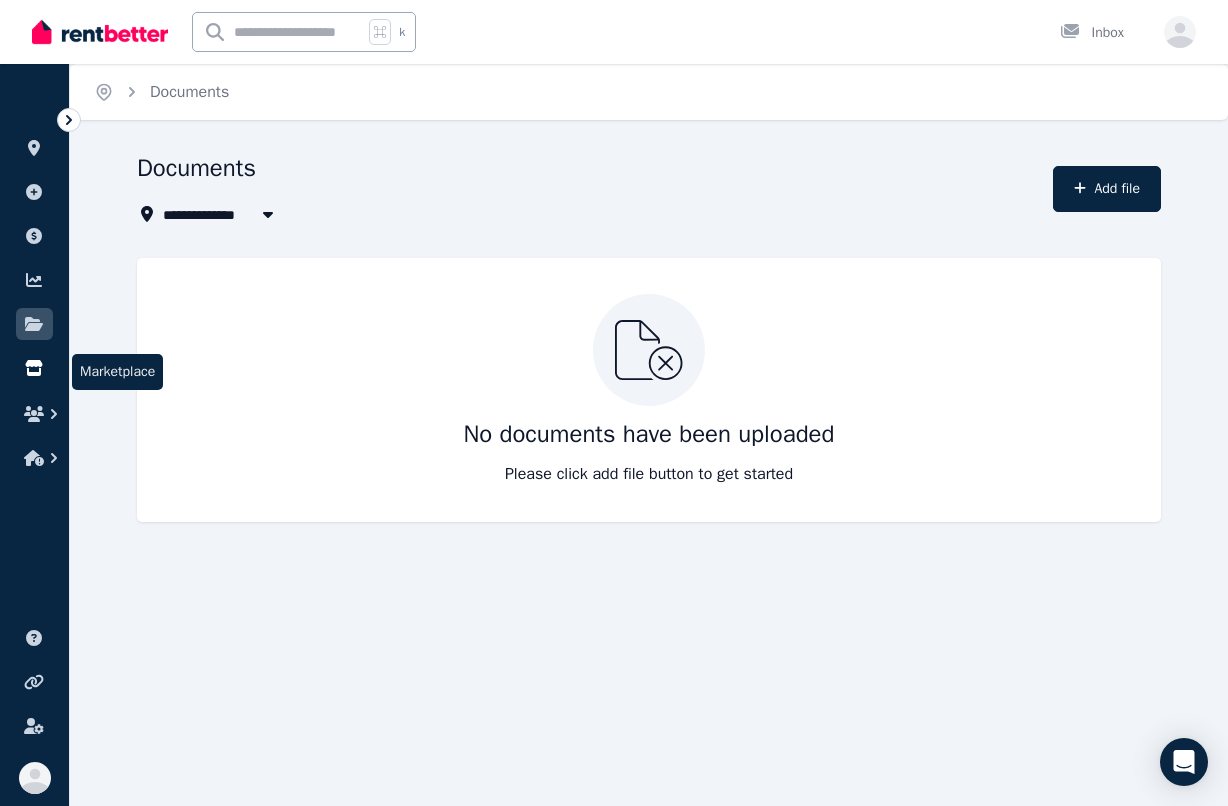 click at bounding box center [34, 368] 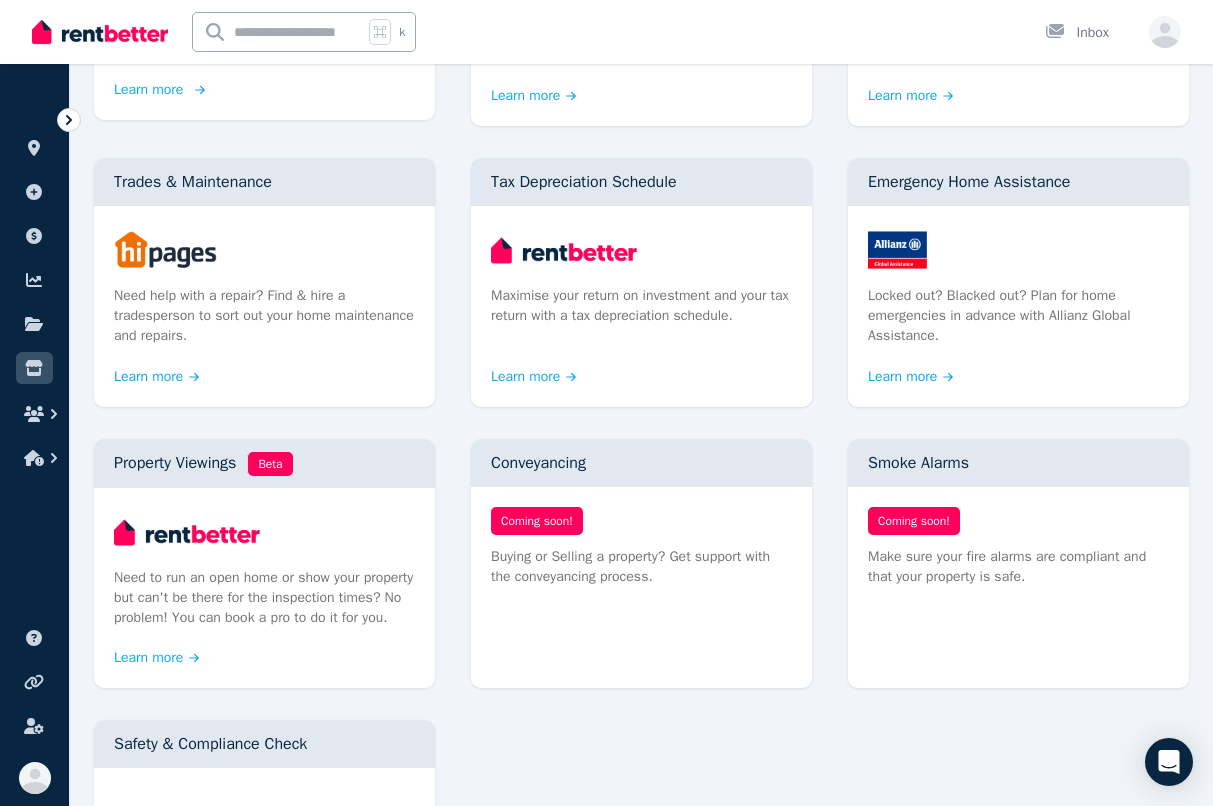 scroll, scrollTop: 719, scrollLeft: 0, axis: vertical 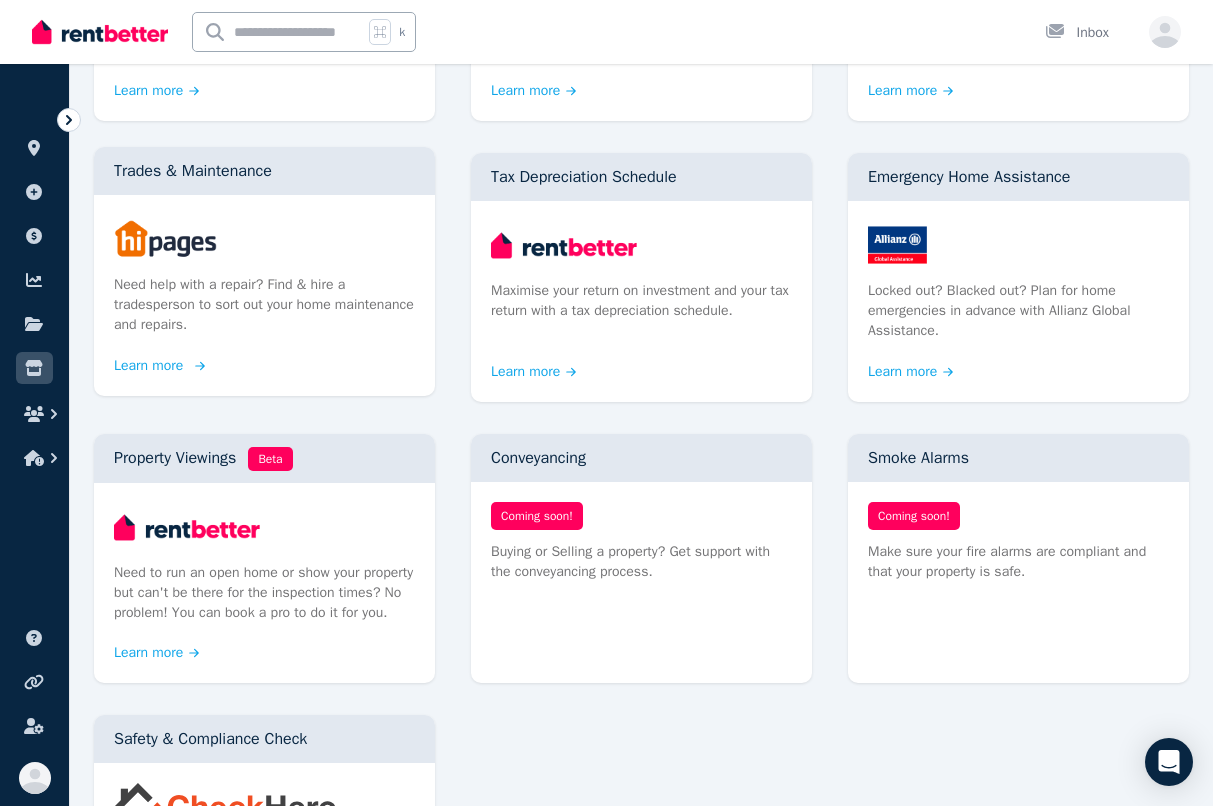 click on "Need help with a repair? Find & hire a tradesperson to sort out your home maintenance and repairs." at bounding box center (264, 285) 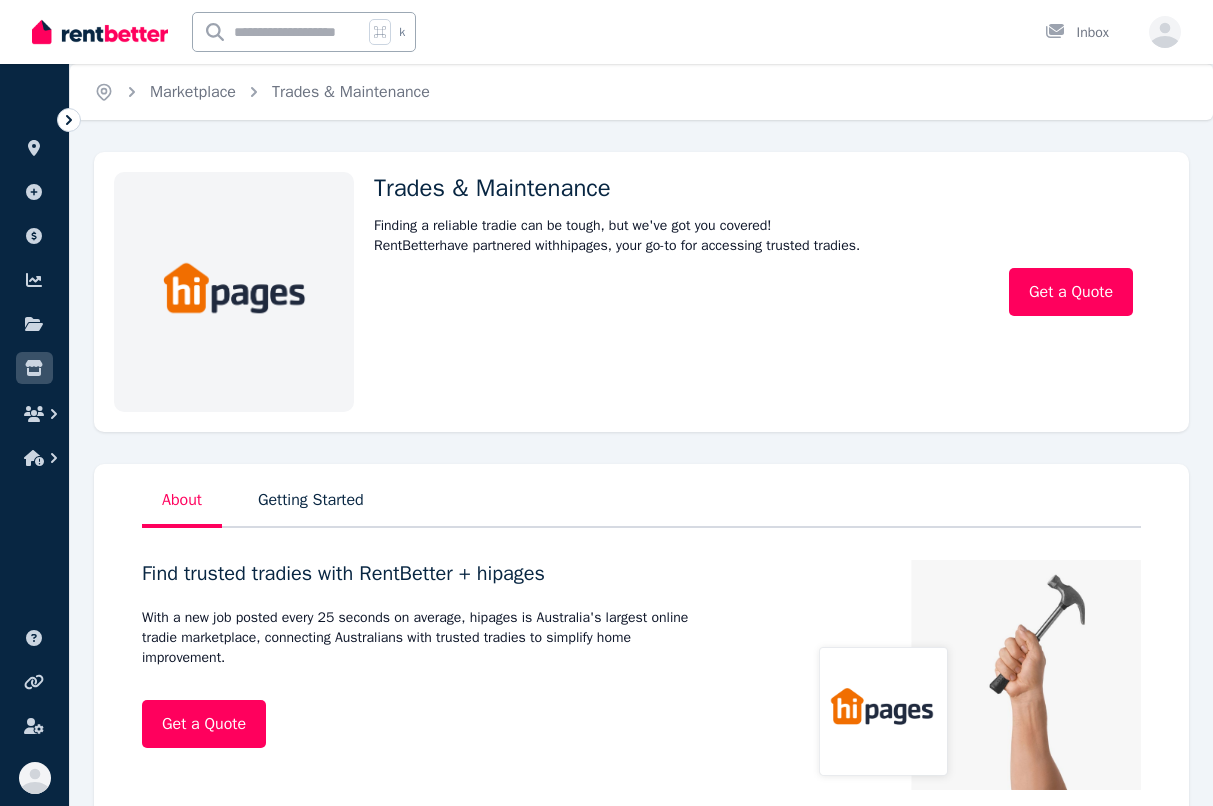 scroll, scrollTop: 0, scrollLeft: 0, axis: both 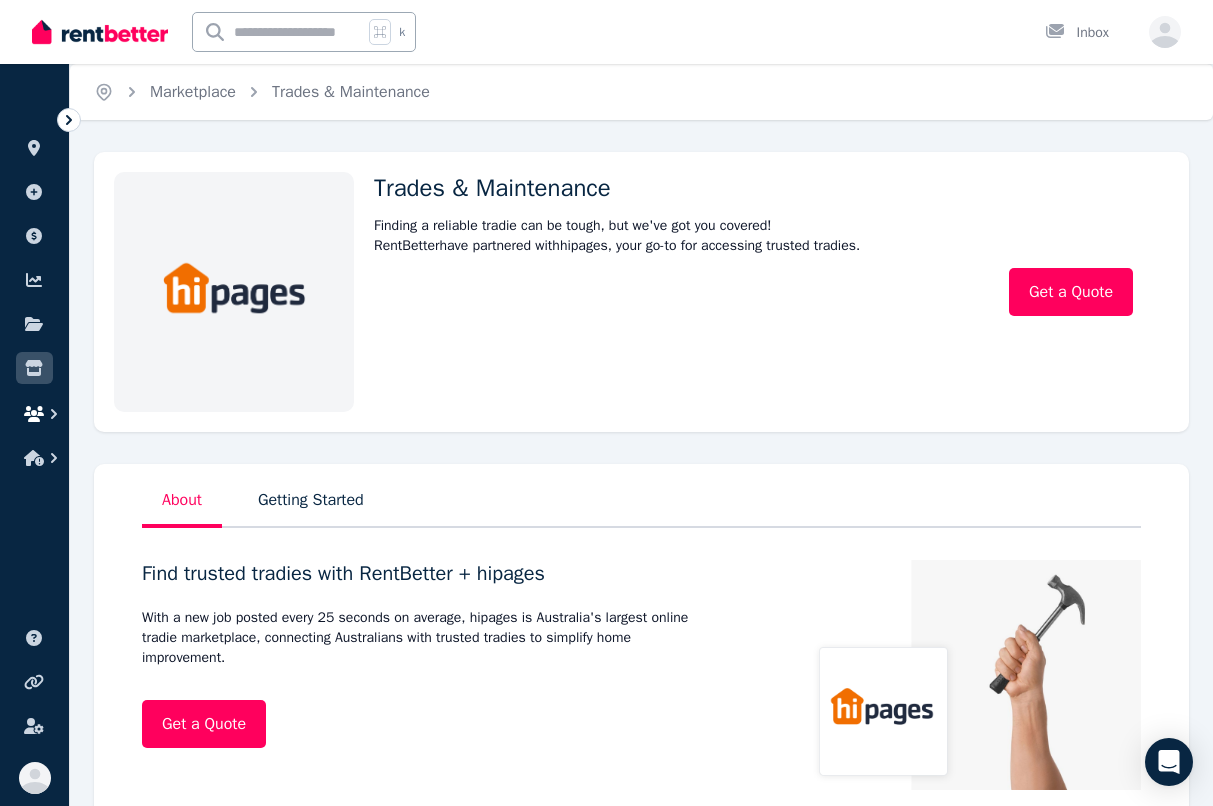 click 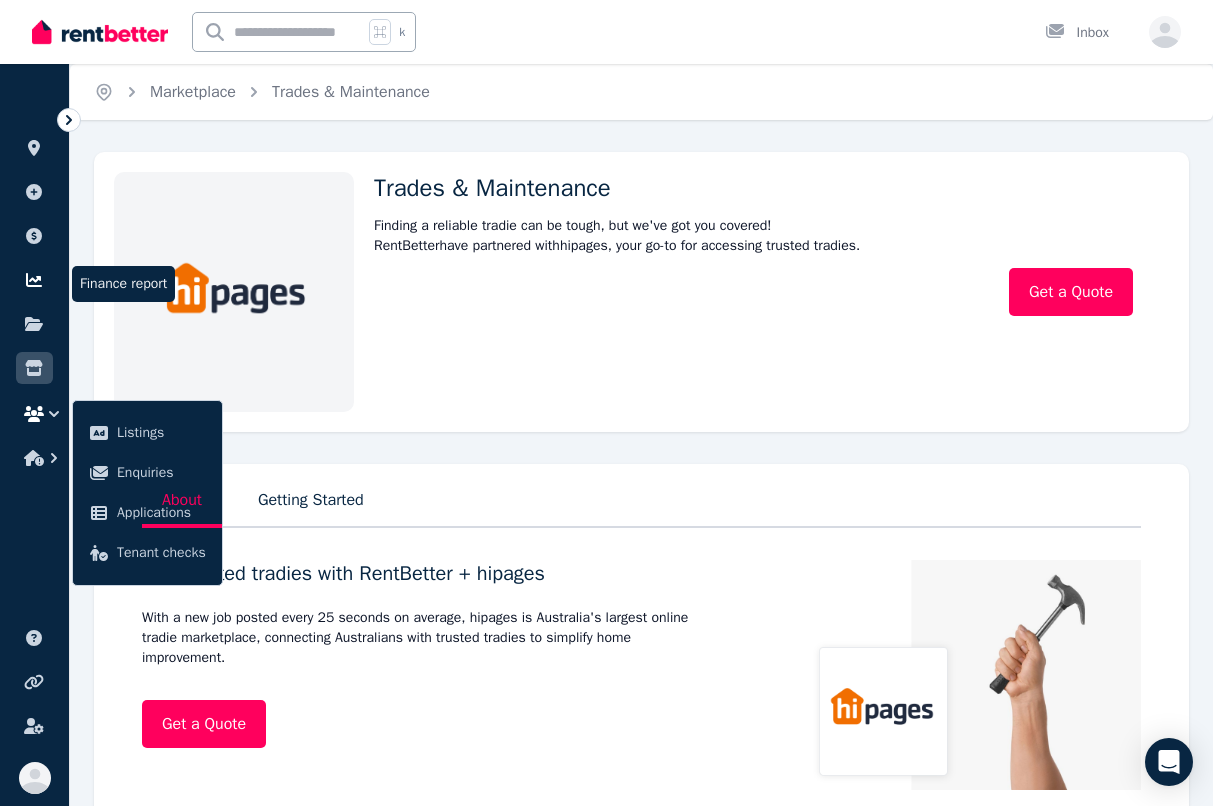 click at bounding box center (34, 280) 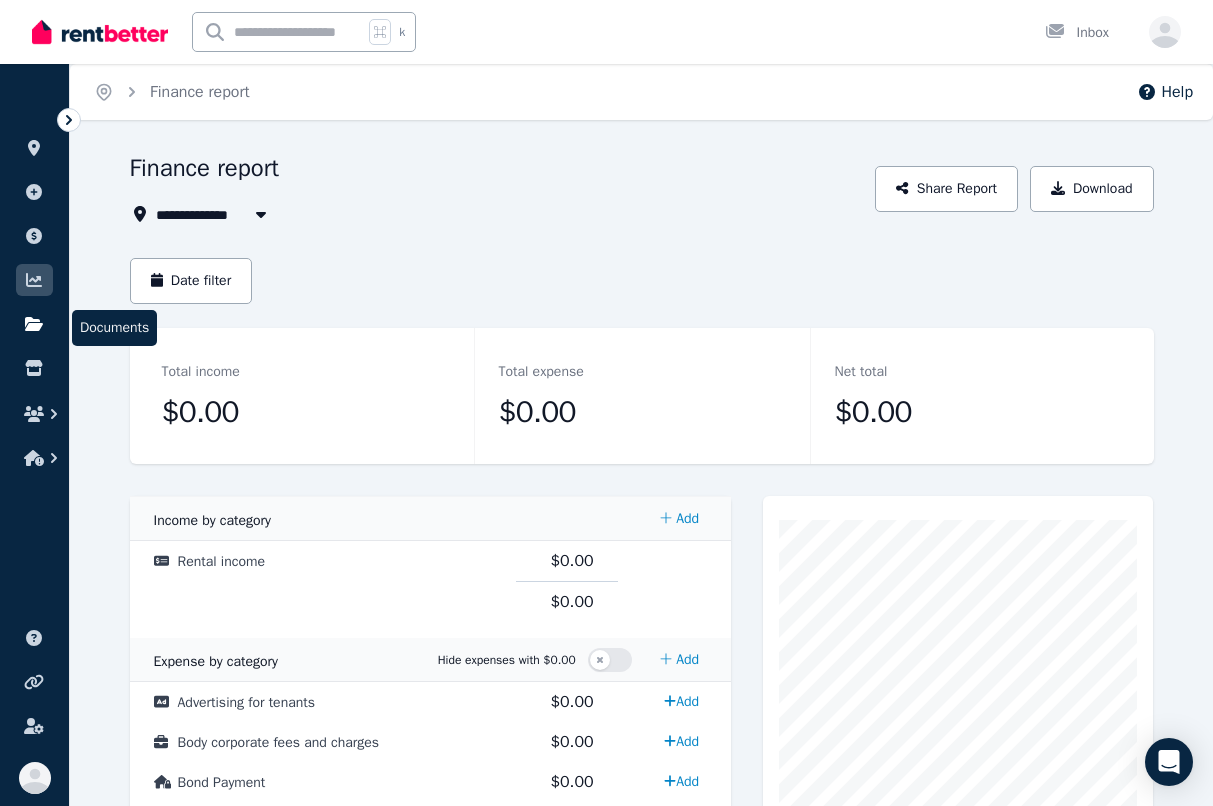 click 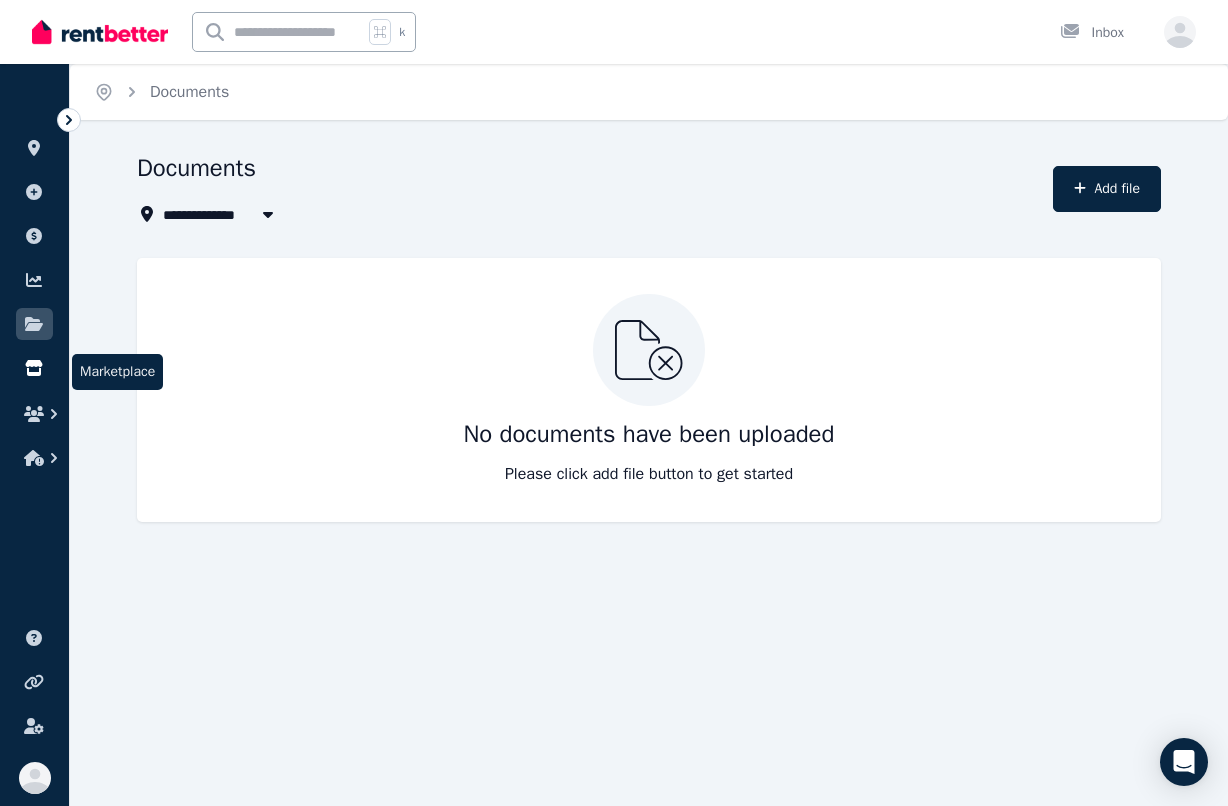 click 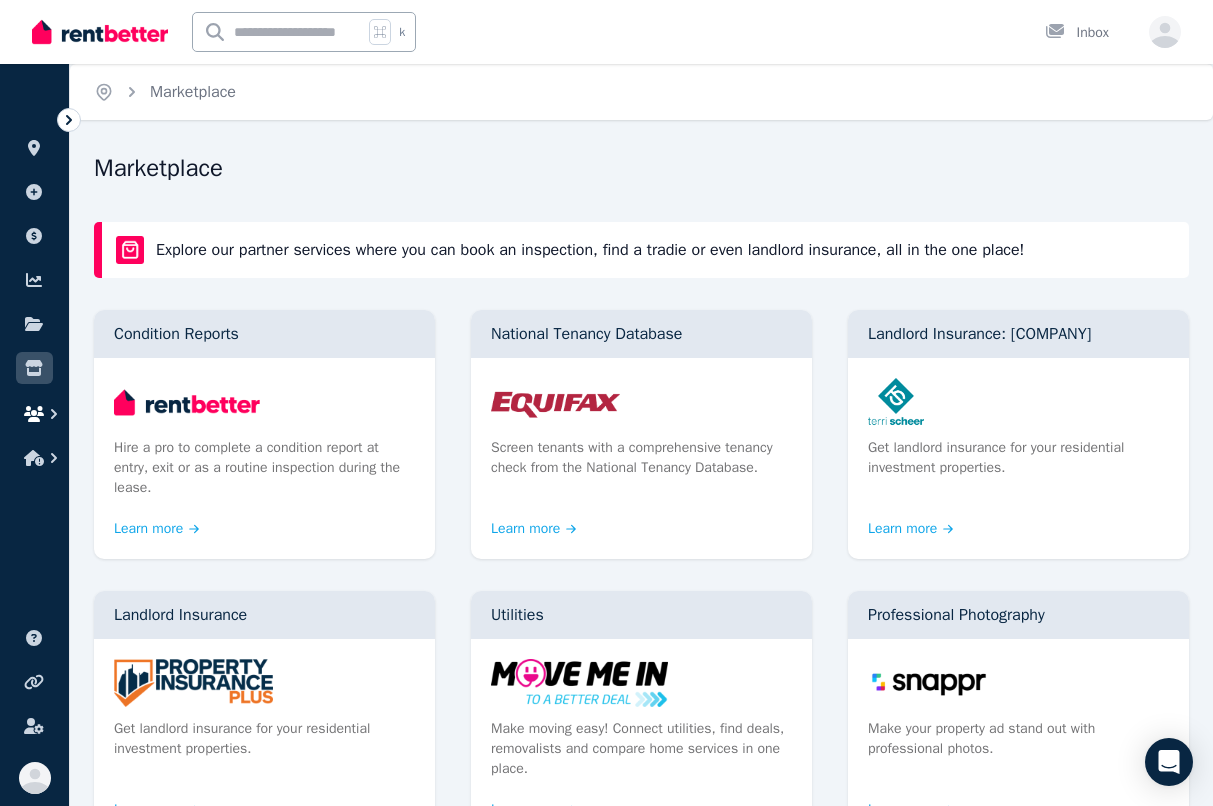 click 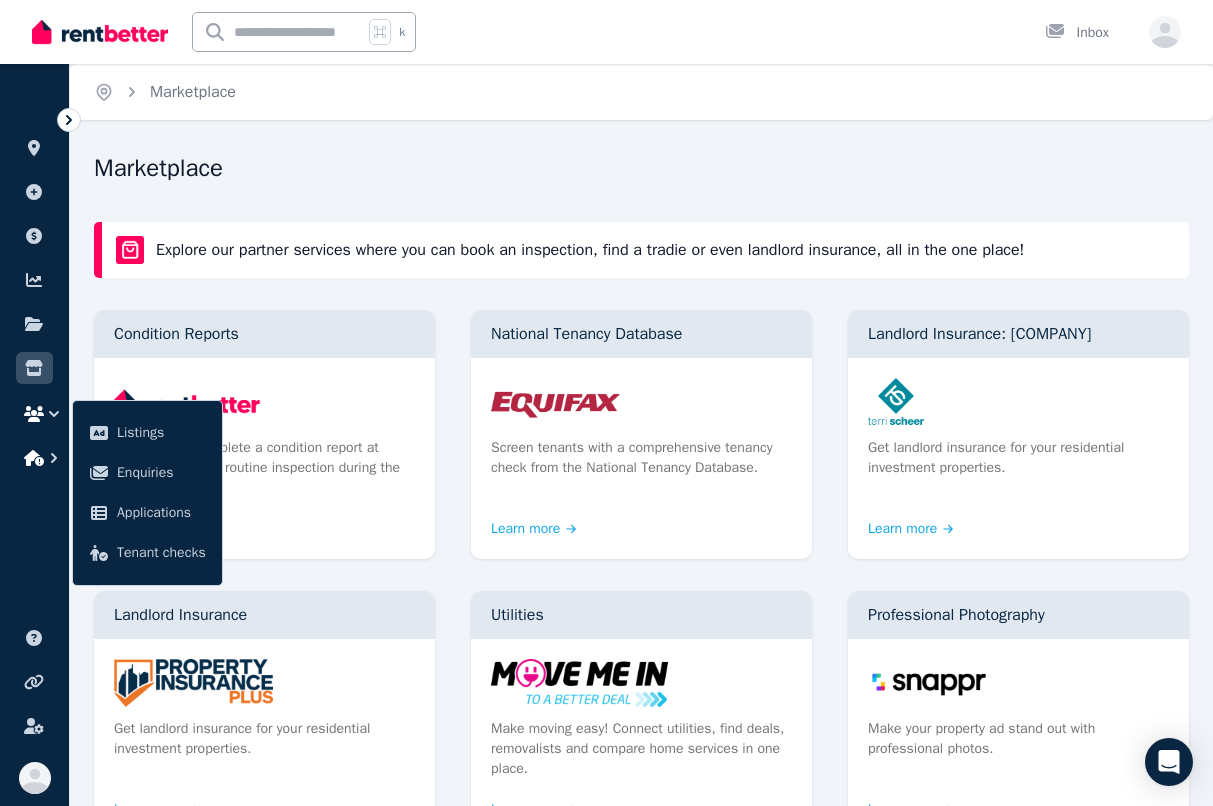 click 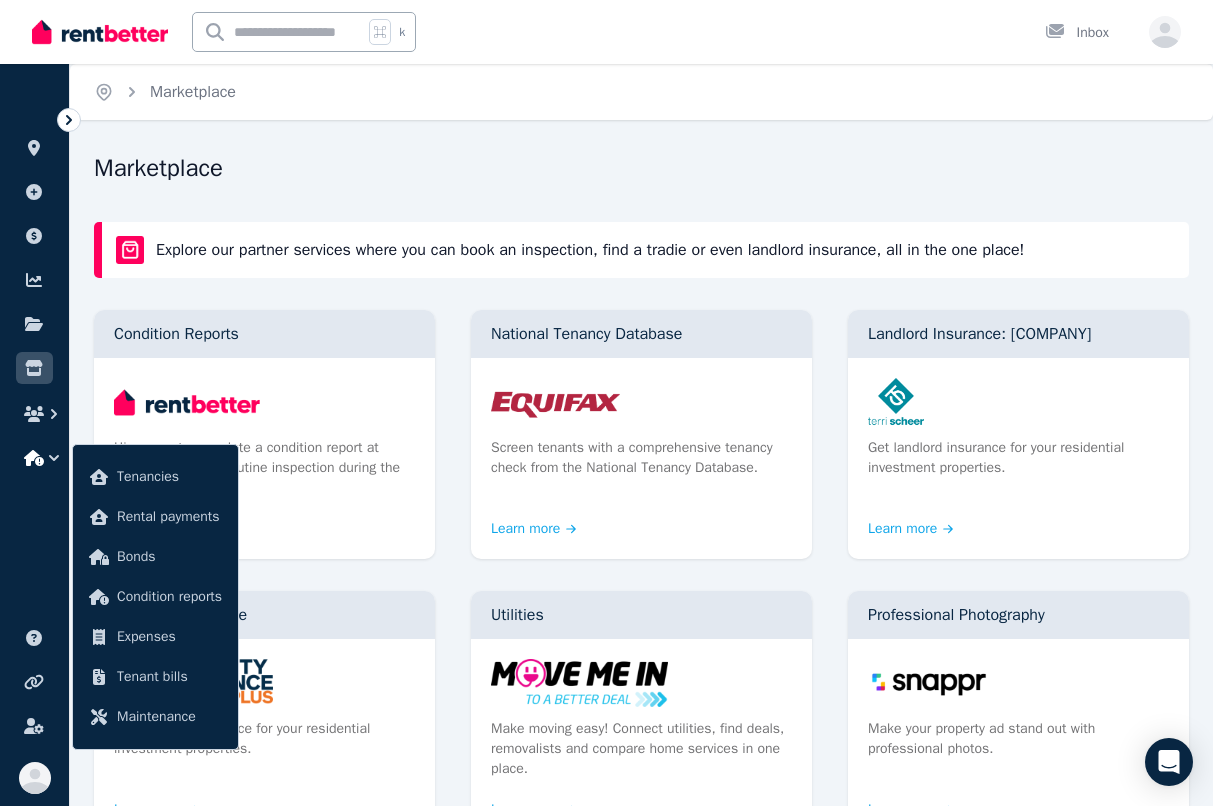 click on "ORGANISE Properties Add property Payments Finance report Documents Marketplace Tenancies Rental payments Bonds Condition reports Expenses Tenant bills Maintenance Help centre Refer a friend Account settings Your profile Dipa Rao" at bounding box center [34, 445] 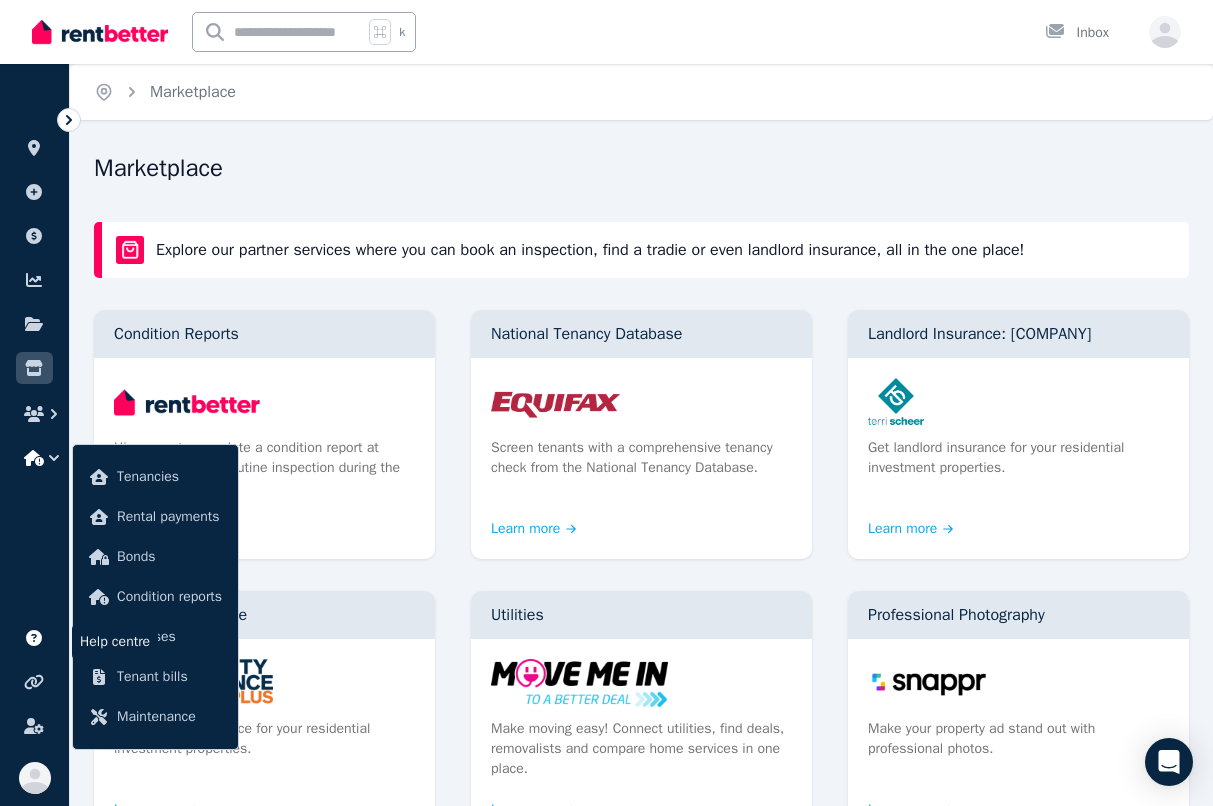 click at bounding box center (34, 638) 